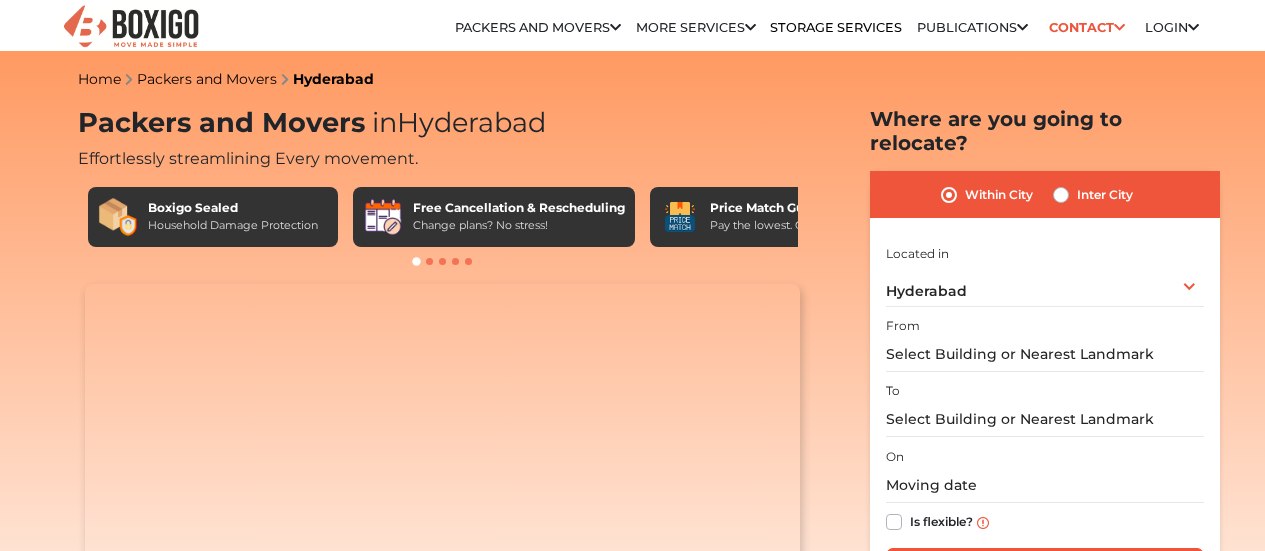 scroll, scrollTop: 0, scrollLeft: 0, axis: both 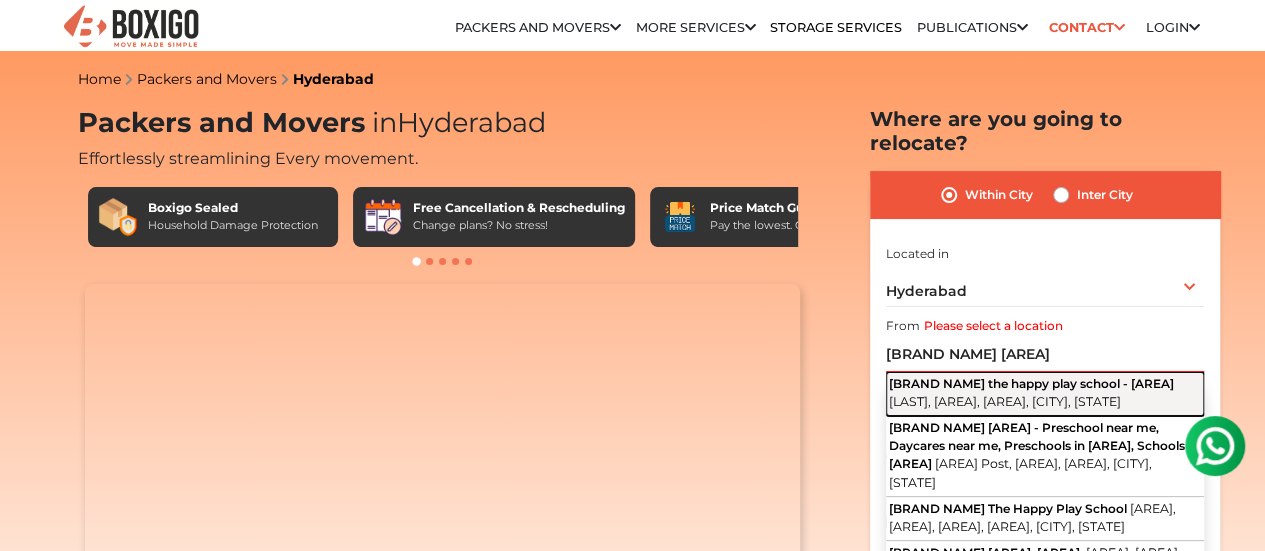 click on "[LAST], [AREA], [AREA], [CITY], [STATE]" at bounding box center (1005, 401) 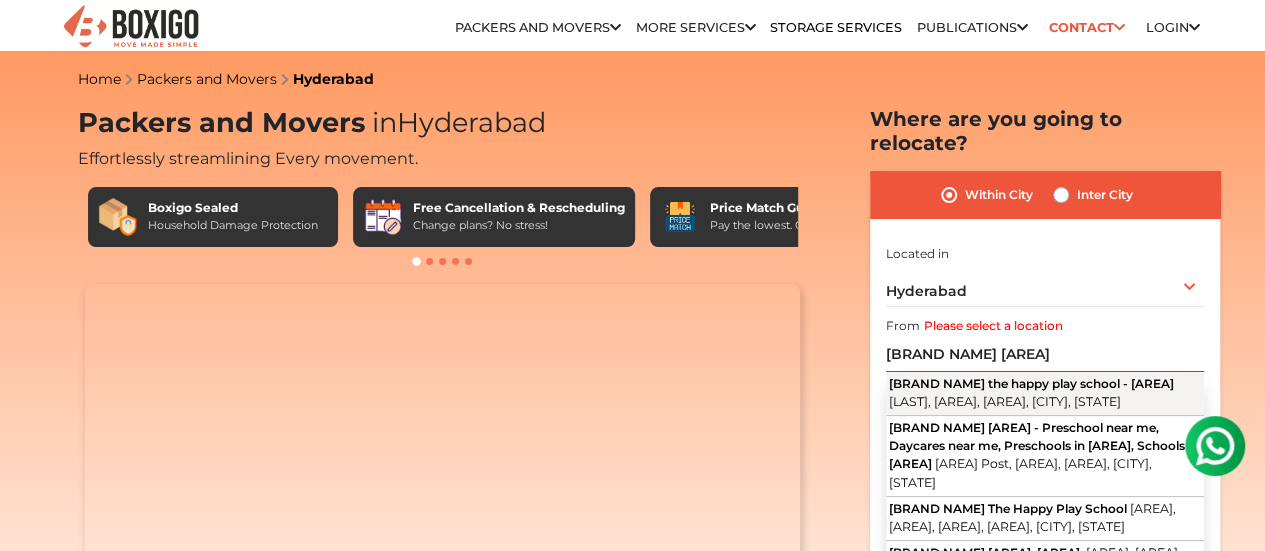 type on "[SCHOOL NAME] the happy play school - [AREA], [AREA], [AREA], [CITY], [STATE]" 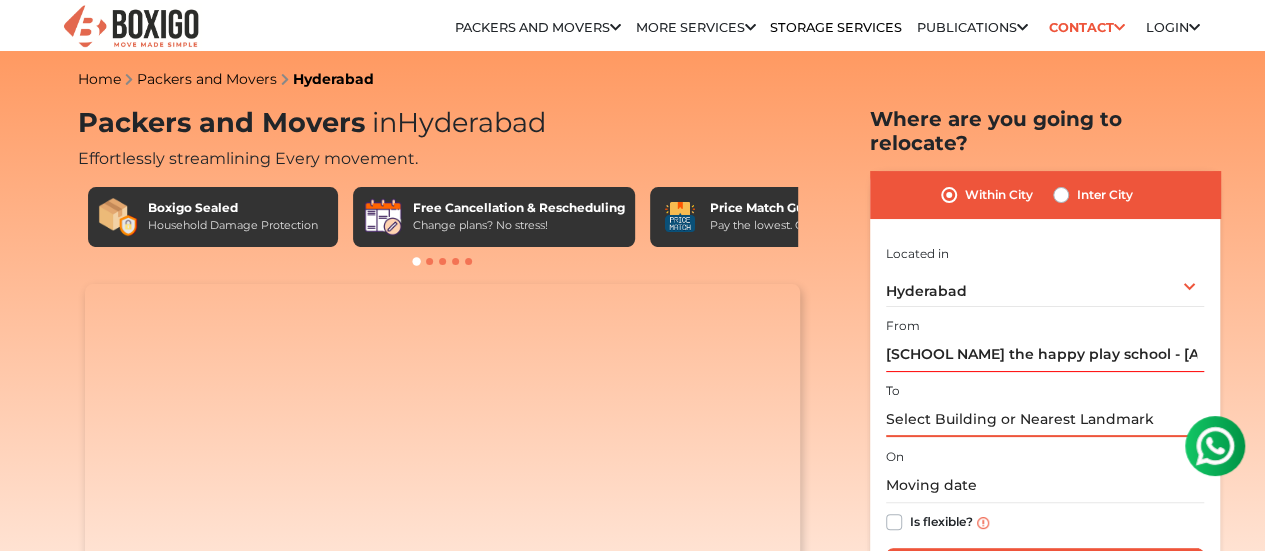 click at bounding box center [1045, 419] 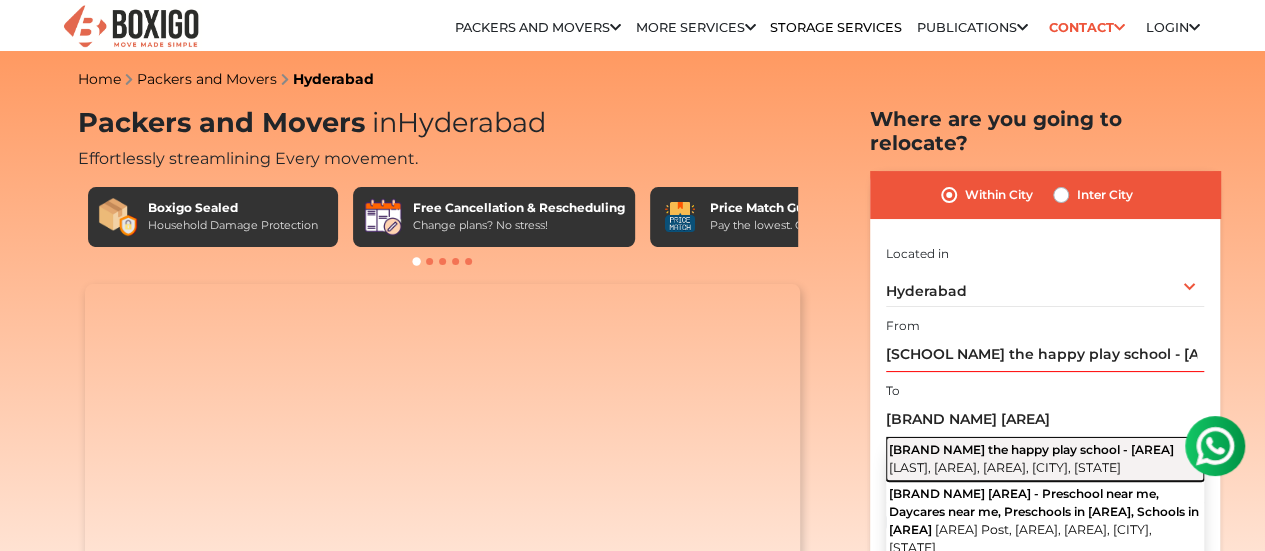 click on "[BRAND NAME] the happy play school - [AREA]
[LAST], [AREA], [AREA], [CITY], [STATE]" at bounding box center [1045, 459] 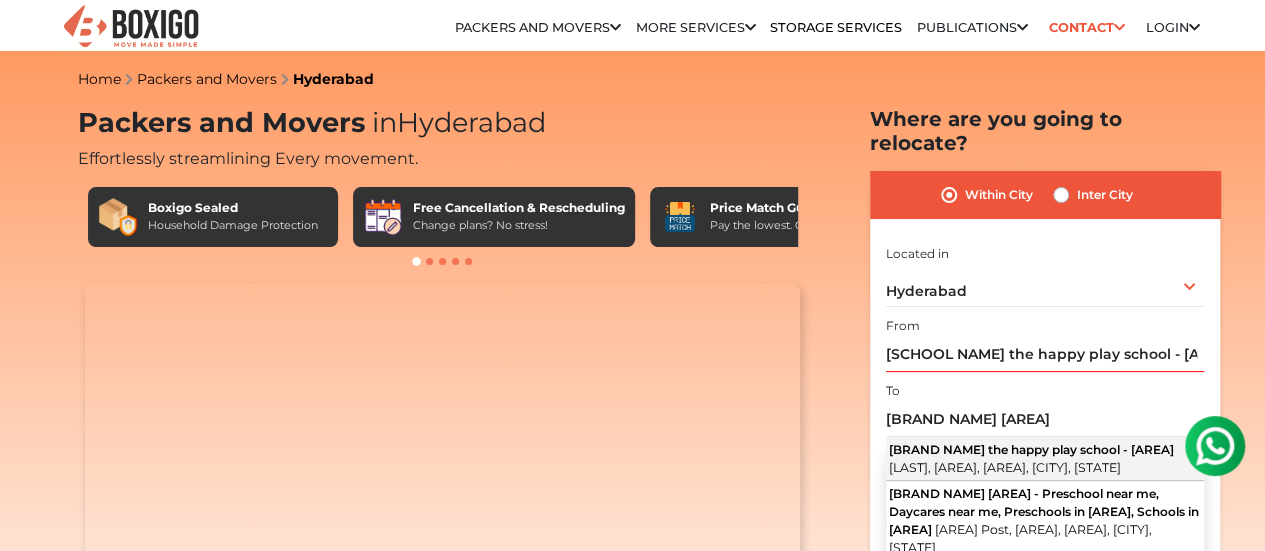 type on "[SCHOOL NAME] the happy play school - [AREA], [AREA], [AREA], [CITY], [STATE]" 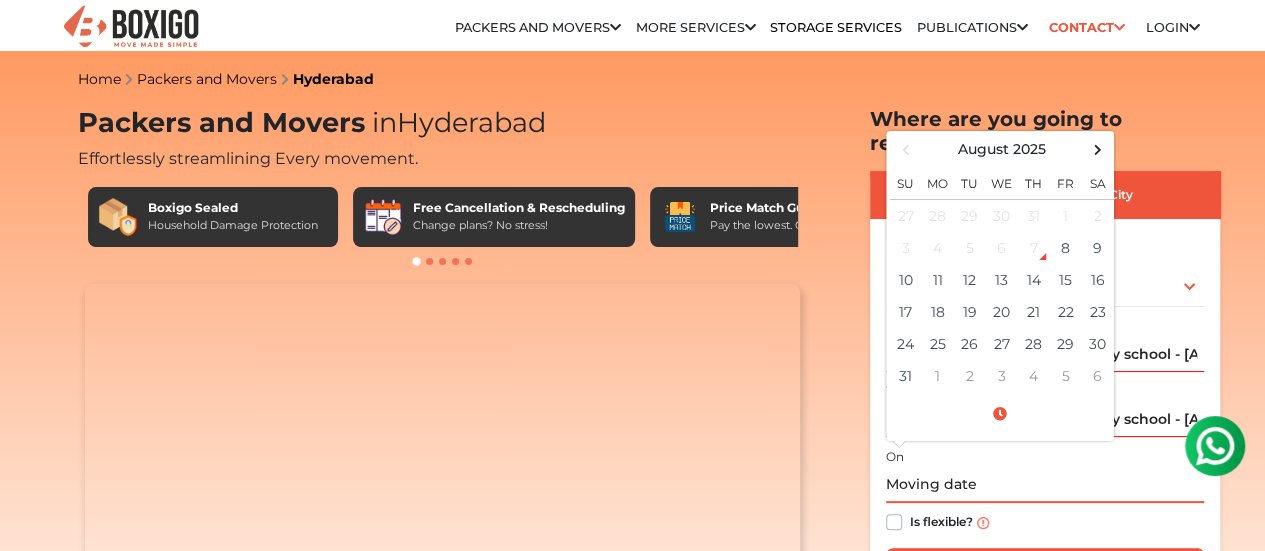 click at bounding box center (1045, 485) 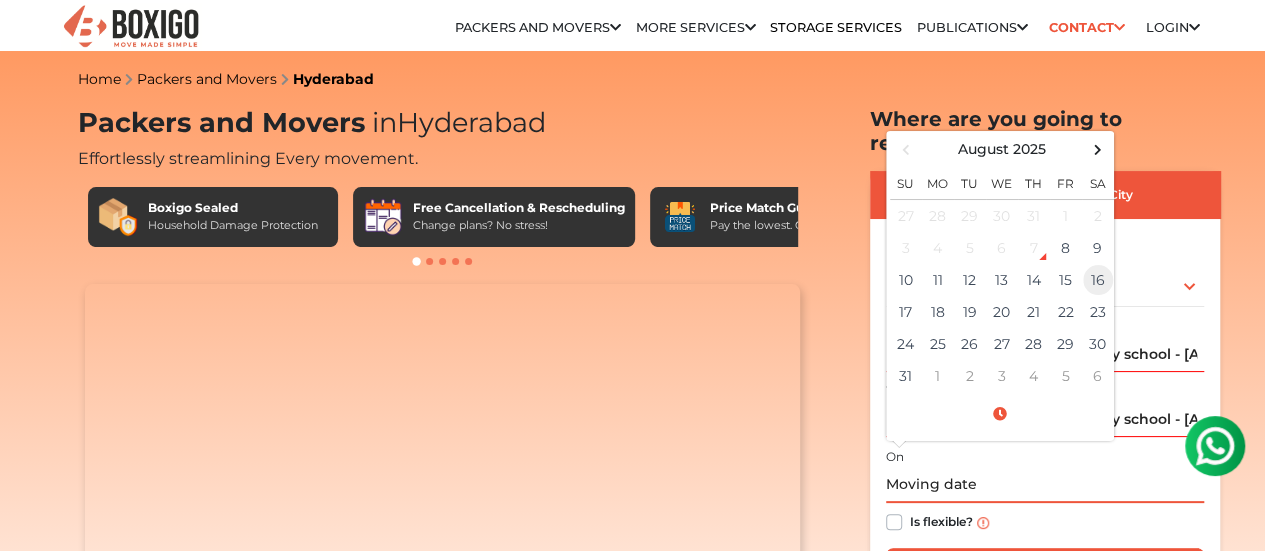 click on "16" at bounding box center [1098, 280] 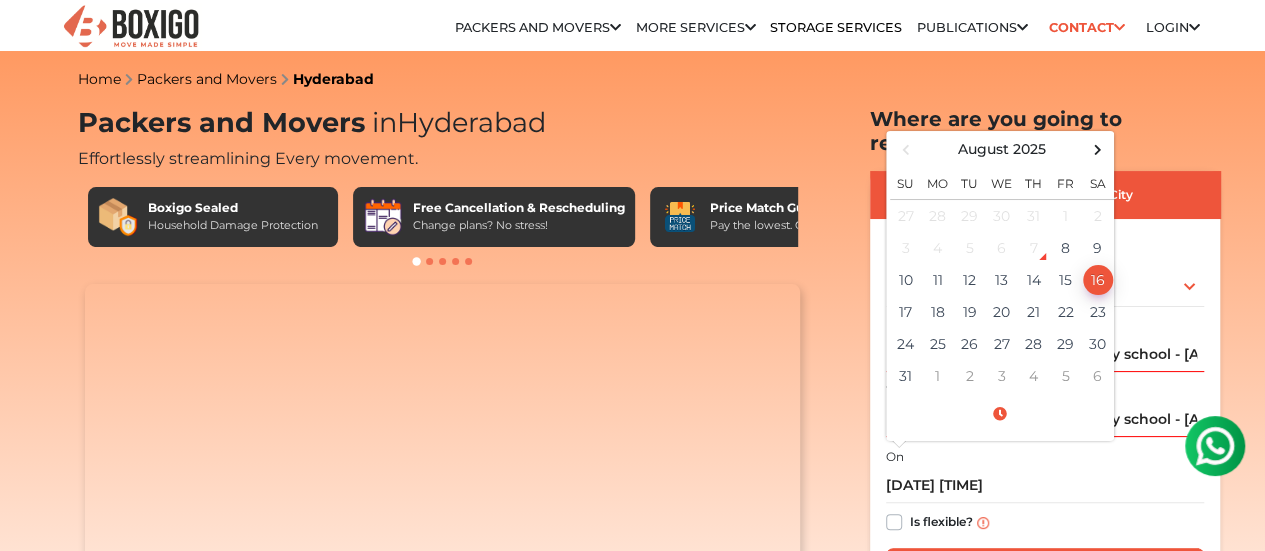 click on "Home
Packers and Movers
[CITY]
Packers and Movers      in  [CITY]
Effortlessly streamlining Every movement.
Boxigo Sealed
Household Damage Protection
Free Cancellation & Rescheduling
Change plans? No stress!
No Hidden Costs" at bounding box center (632, 4275) 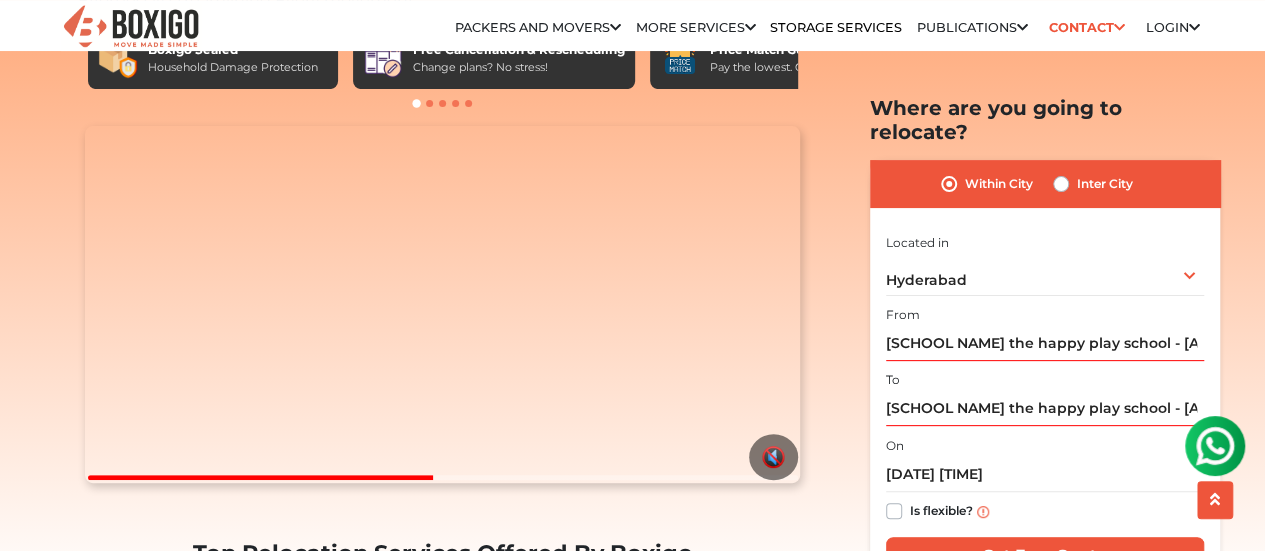 scroll, scrollTop: 160, scrollLeft: 0, axis: vertical 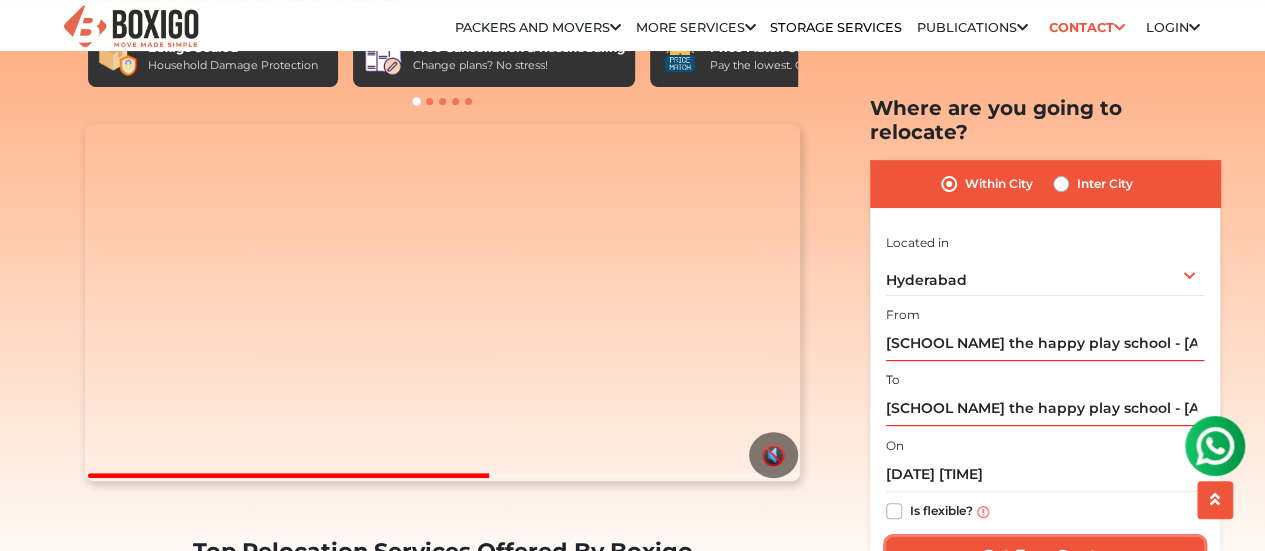 click on "Get Free Quote" at bounding box center (1045, 556) 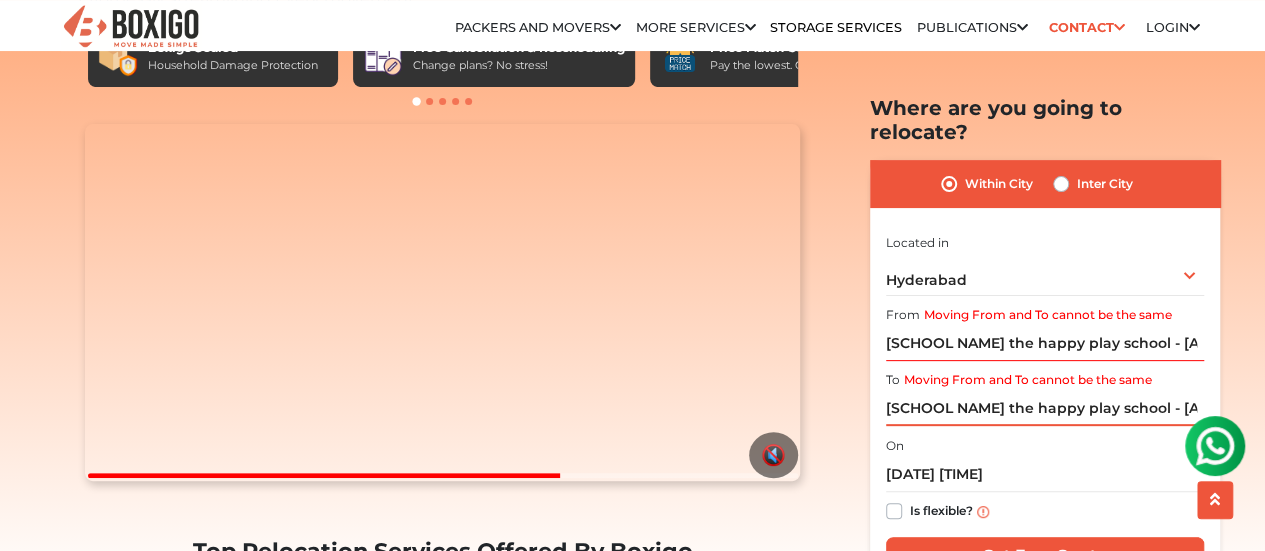 click on "[SCHOOL NAME] the happy play school - [AREA], [AREA], [AREA], [CITY], [STATE]" at bounding box center (1045, 408) 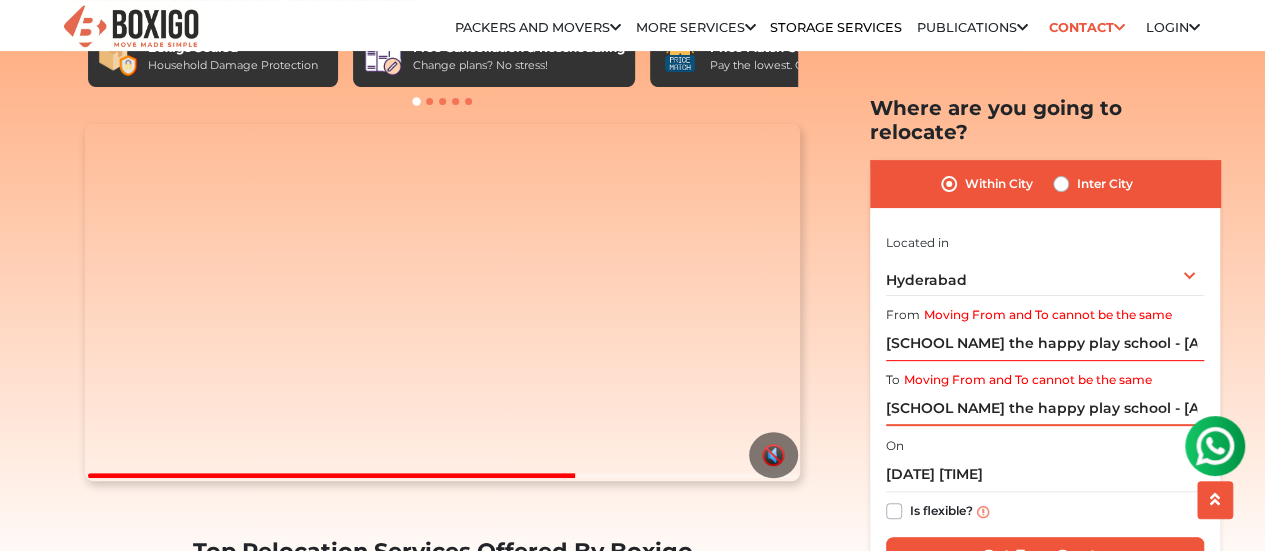 click on "[SCHOOL NAME] the happy play school - [AREA], [AREA], [AREA], [CITY], [STATE]" at bounding box center [1045, 408] 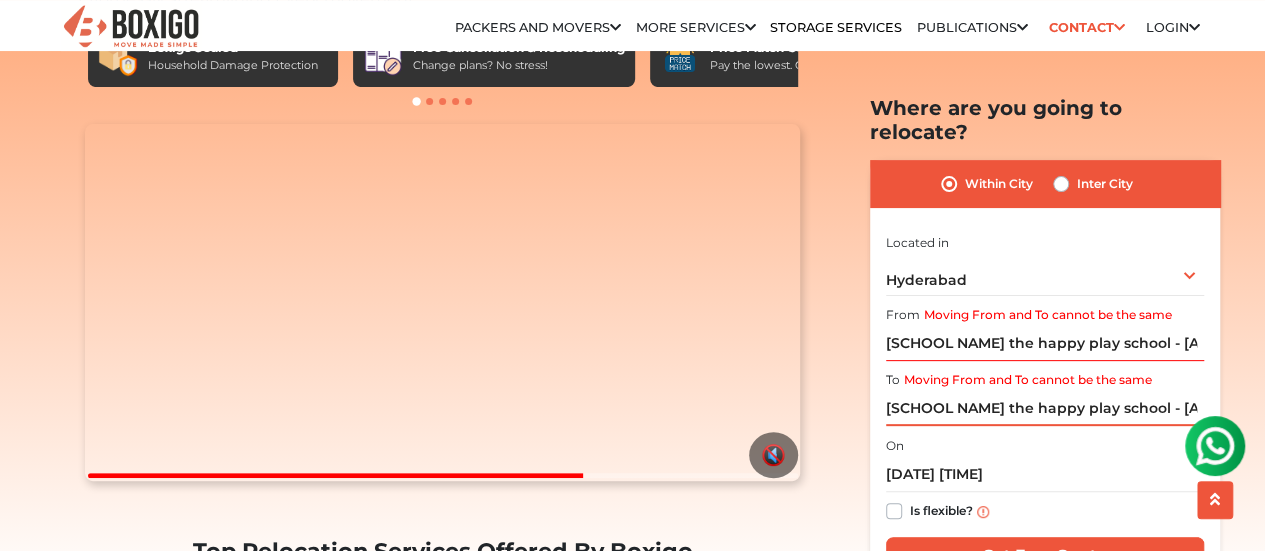 click on "[SCHOOL NAME] the happy play school - [AREA], [AREA], [AREA], [CITY], [STATE]" at bounding box center [1045, 408] 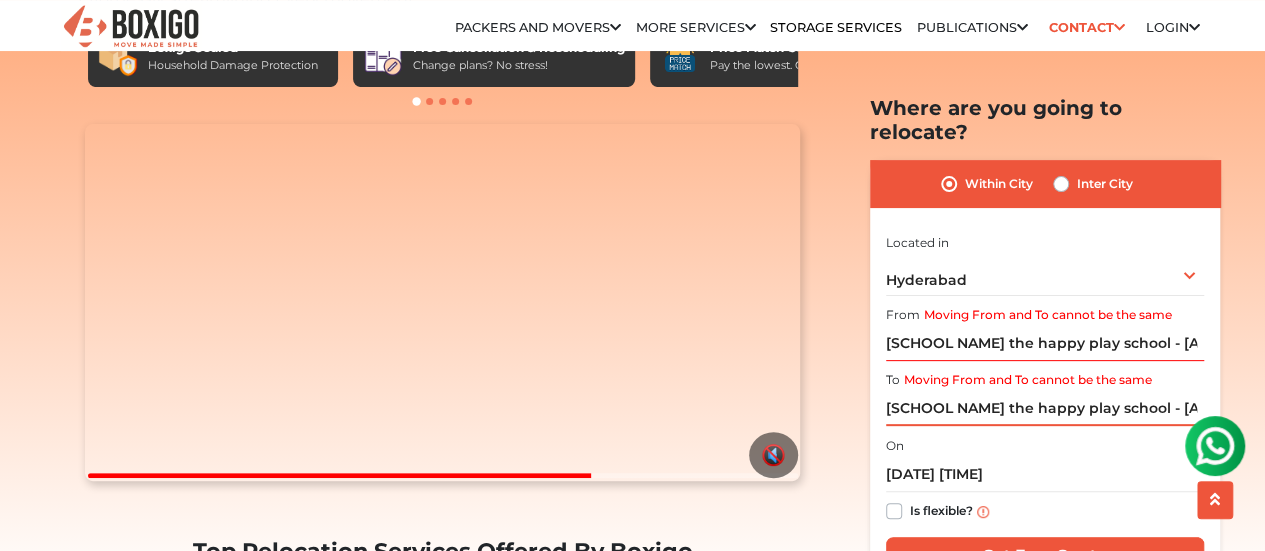 click on "[SCHOOL NAME] the happy play school - [AREA], [AREA], [AREA], [CITY], [STATE]" at bounding box center [1045, 408] 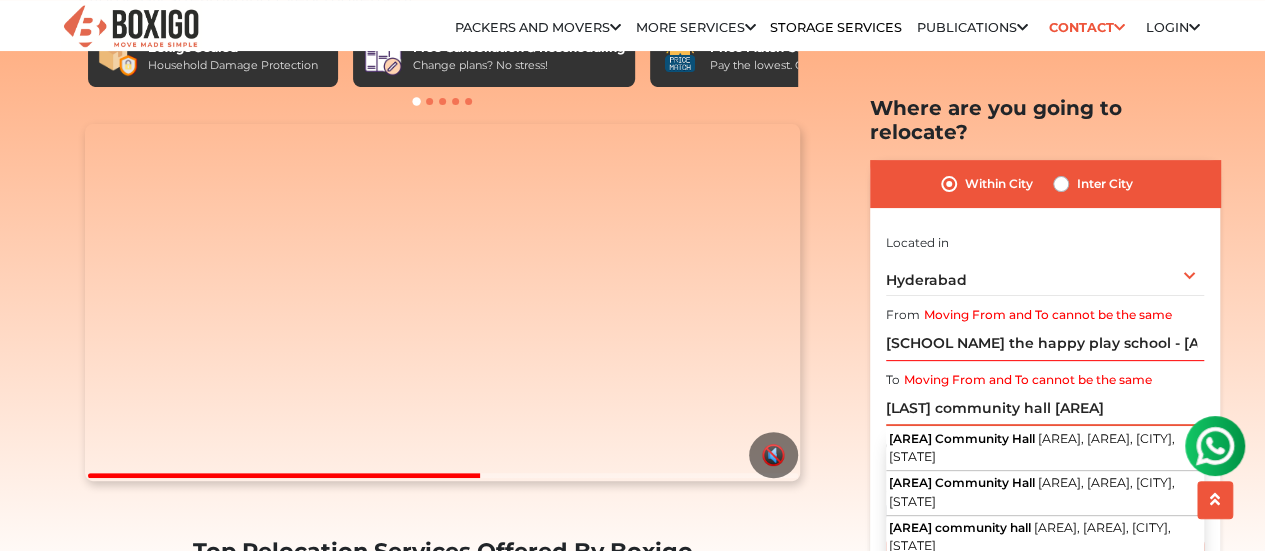 click on "[LAST] community hall [AREA]" at bounding box center [1045, 408] 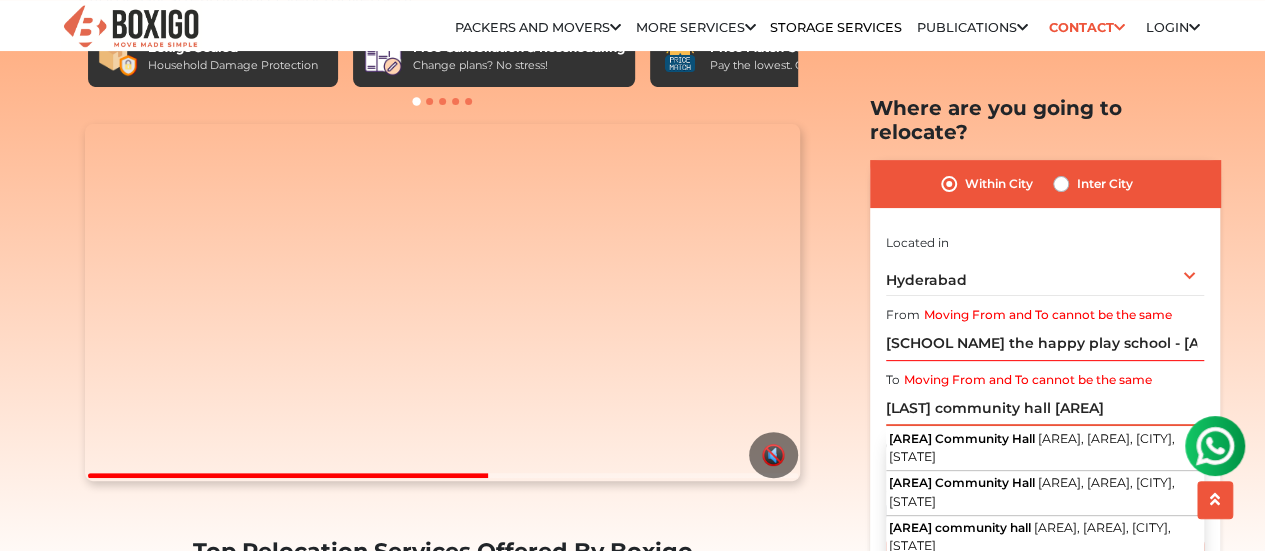 click on "[LAST] community hall [AREA]" at bounding box center (1045, 408) 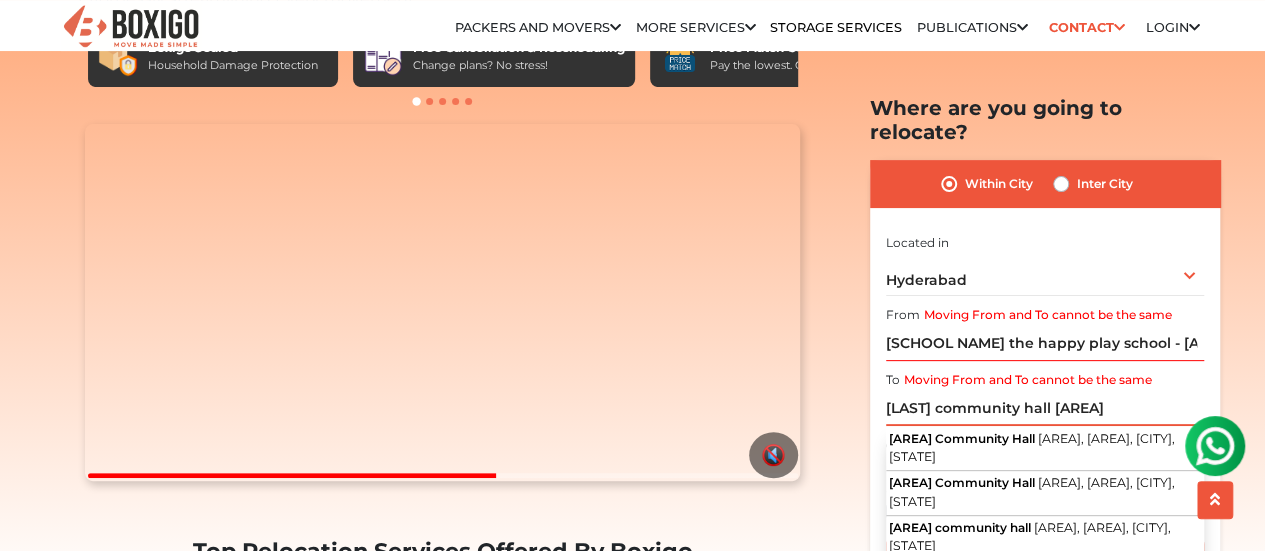 click on "[LAST] community hall [AREA]" at bounding box center [1045, 408] 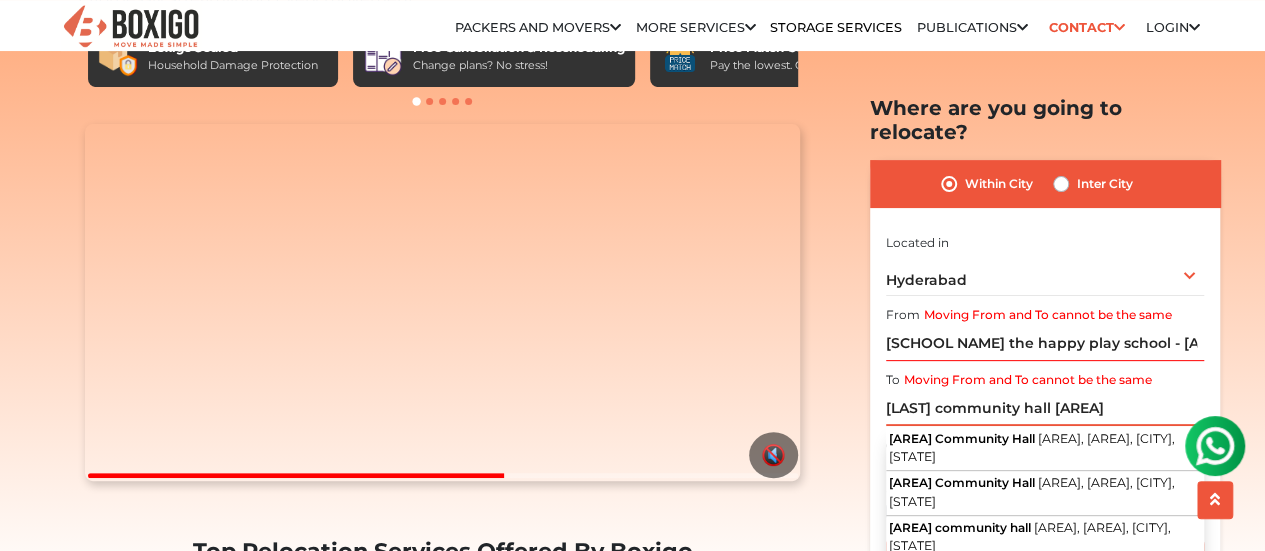click on "[LAST] community hall [AREA]" at bounding box center [1045, 408] 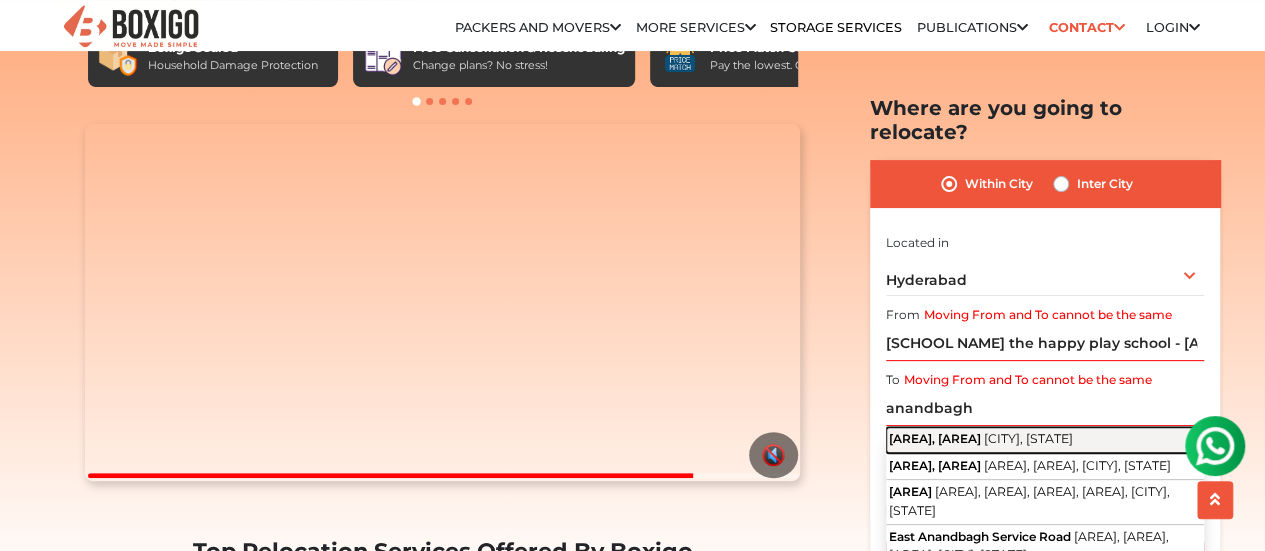 click on "[CITY], [STATE]" at bounding box center (1028, 438) 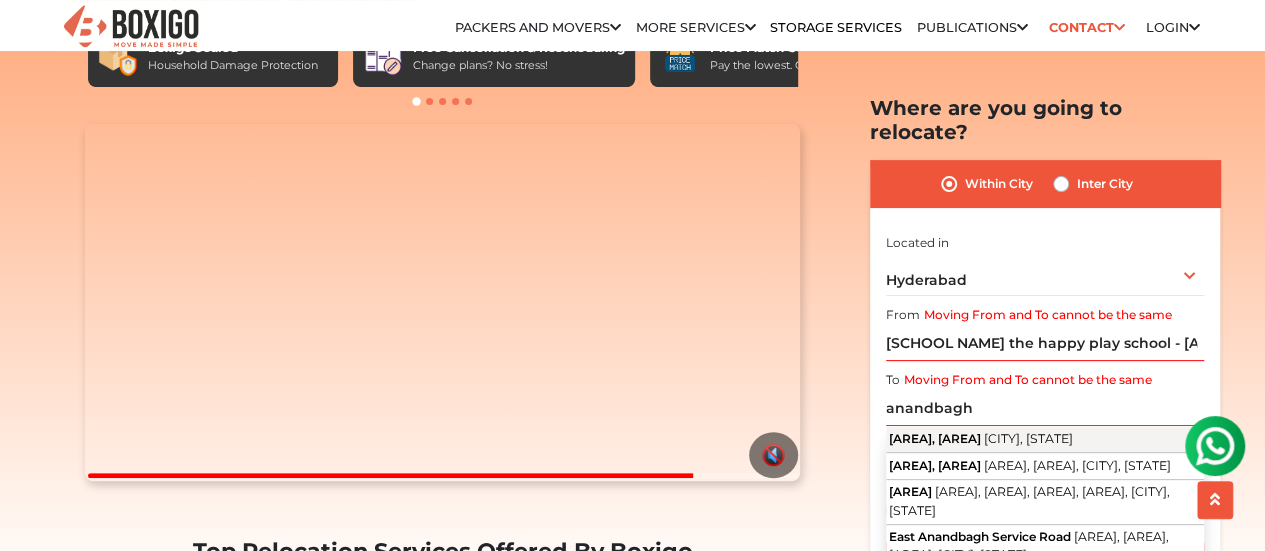 type on "[AREA], [AREA], [CITY], [STATE]" 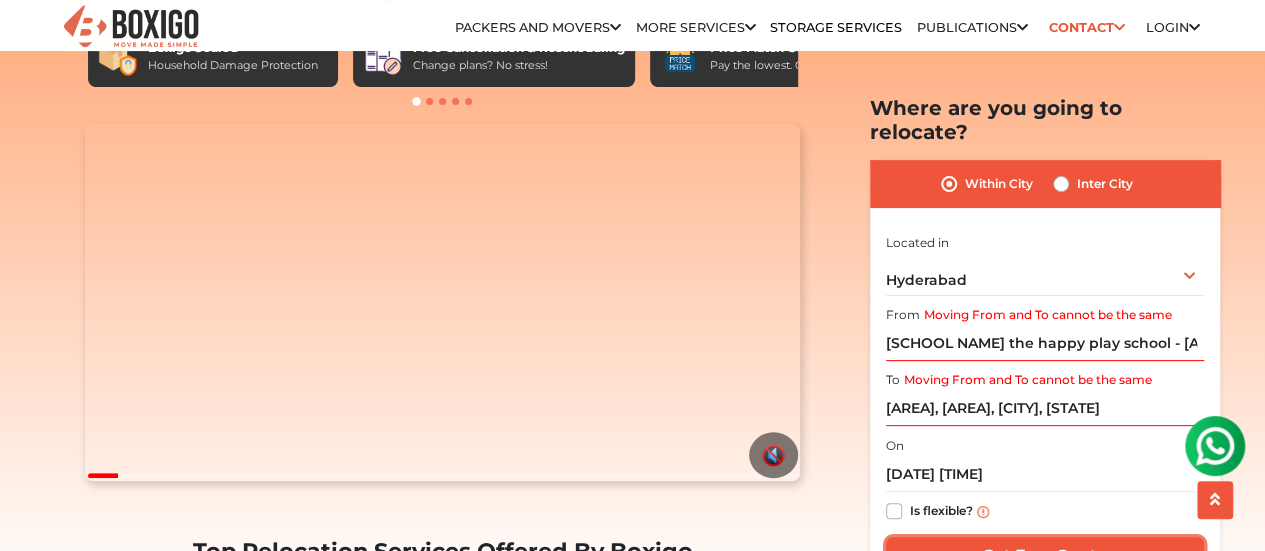 click on "Get Free Quote" at bounding box center [1045, 556] 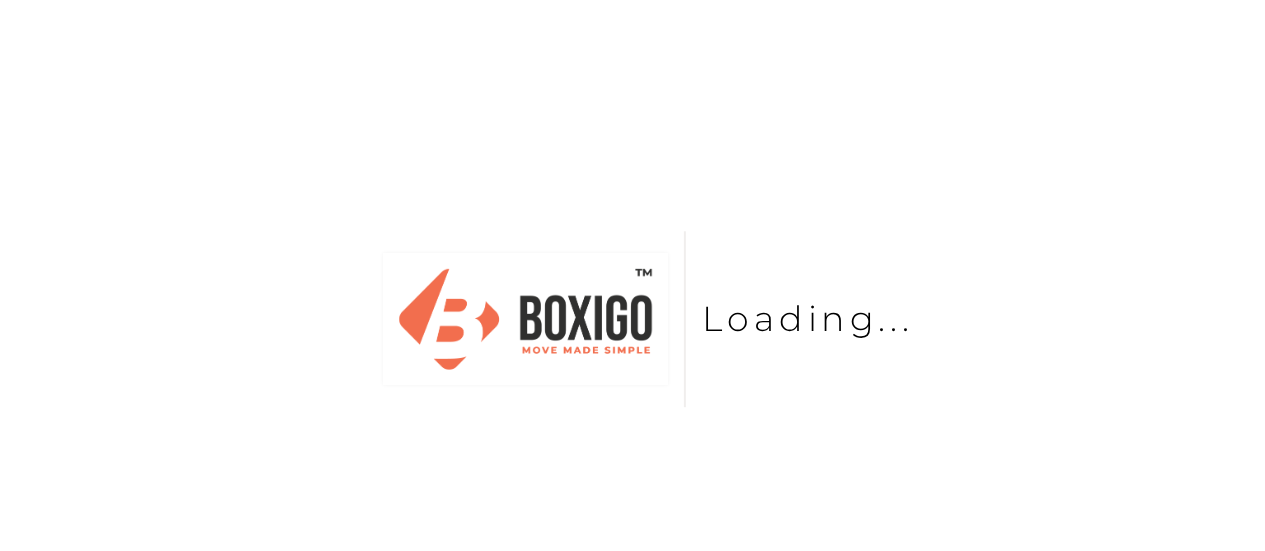 scroll, scrollTop: 0, scrollLeft: 0, axis: both 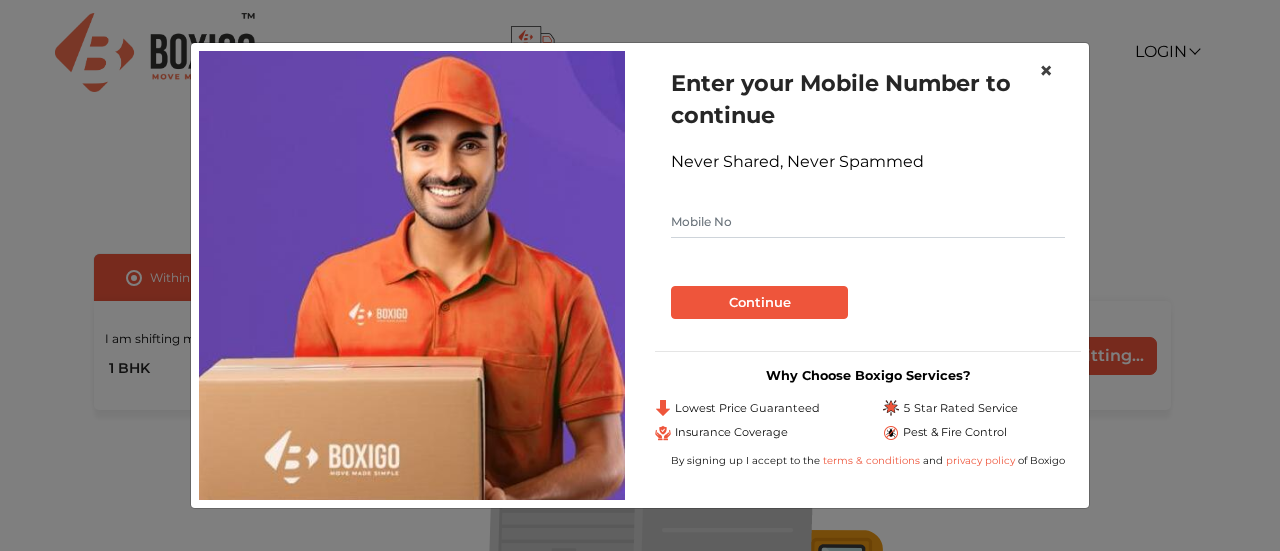 click on "×" at bounding box center [1046, 70] 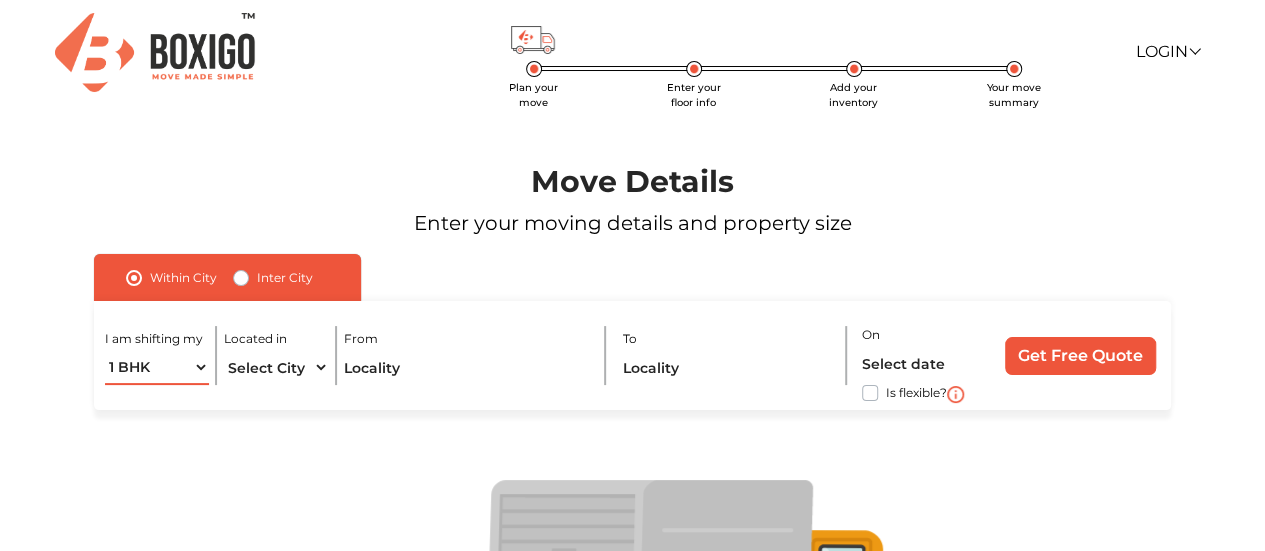 click on "1 BHK 2 BHK 3 BHK 3 + BHK FEW ITEMS" at bounding box center (157, 367) 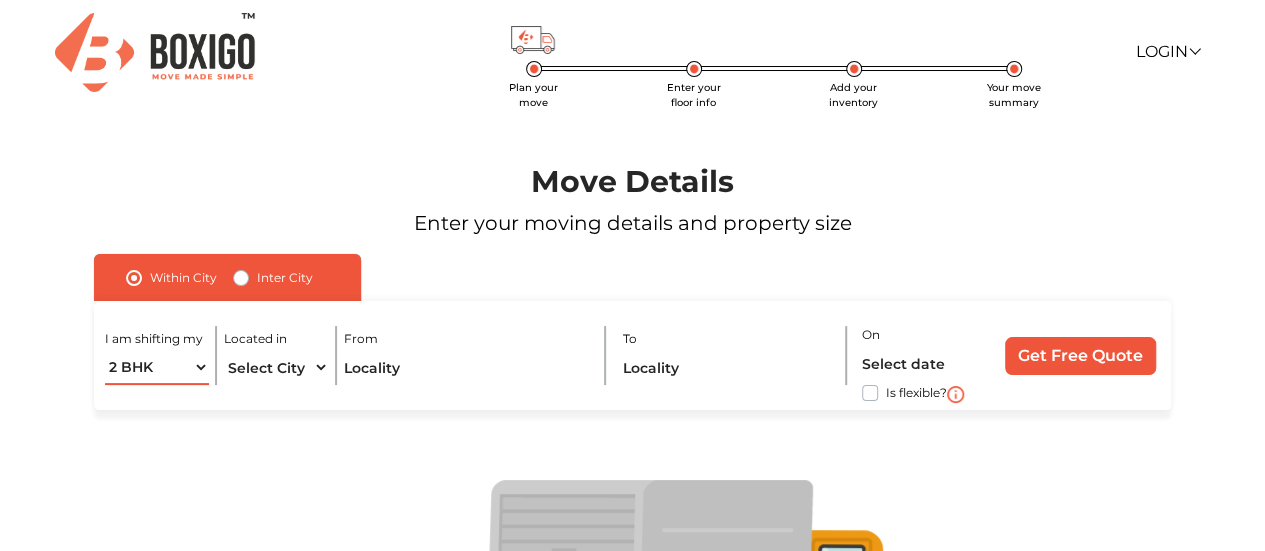 click on "1 BHK 2 BHK 3 BHK 3 + BHK FEW ITEMS" at bounding box center [157, 367] 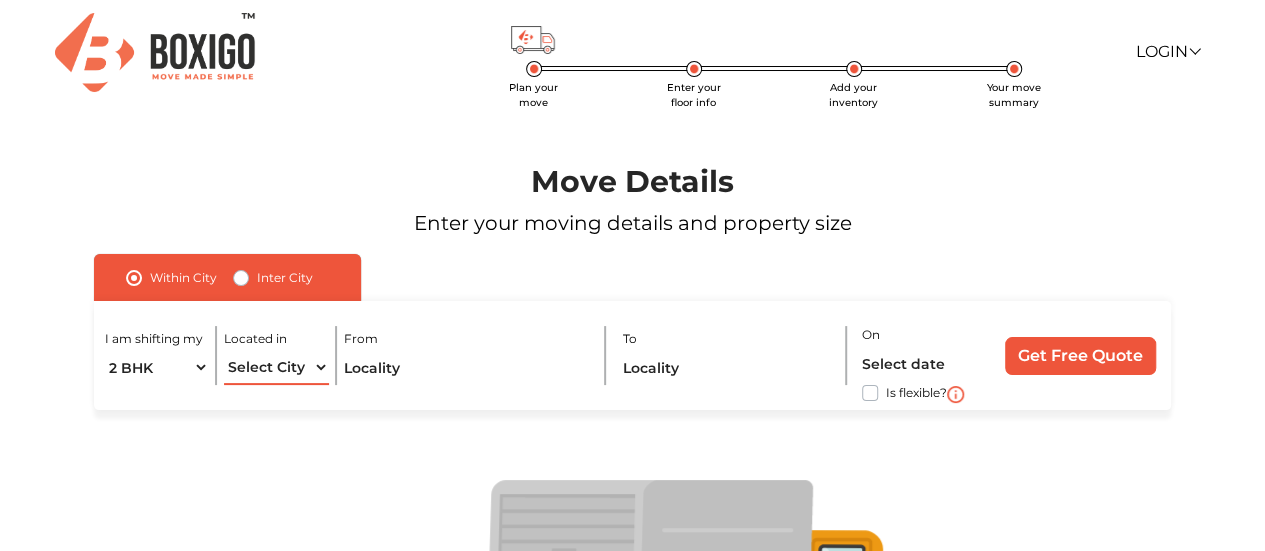 click on "Select City Bangalore Bengaluru Bhopal Bhubaneswar Chennai Coimbatore Cuttack Delhi Gulbarga Gurugram Guwahati Hyderabad Indore Jaipur Kalyan & Dombivali Kochi Kolkata Lucknow Madurai Mangalore Mumbai Mysore Navi Mumbai Noida Patna Pune Raipur Secunderabad Siliguri Srirangam Thane Thiruvananthapuram Vijayawada Visakhapatnam Warangal" at bounding box center [276, 367] 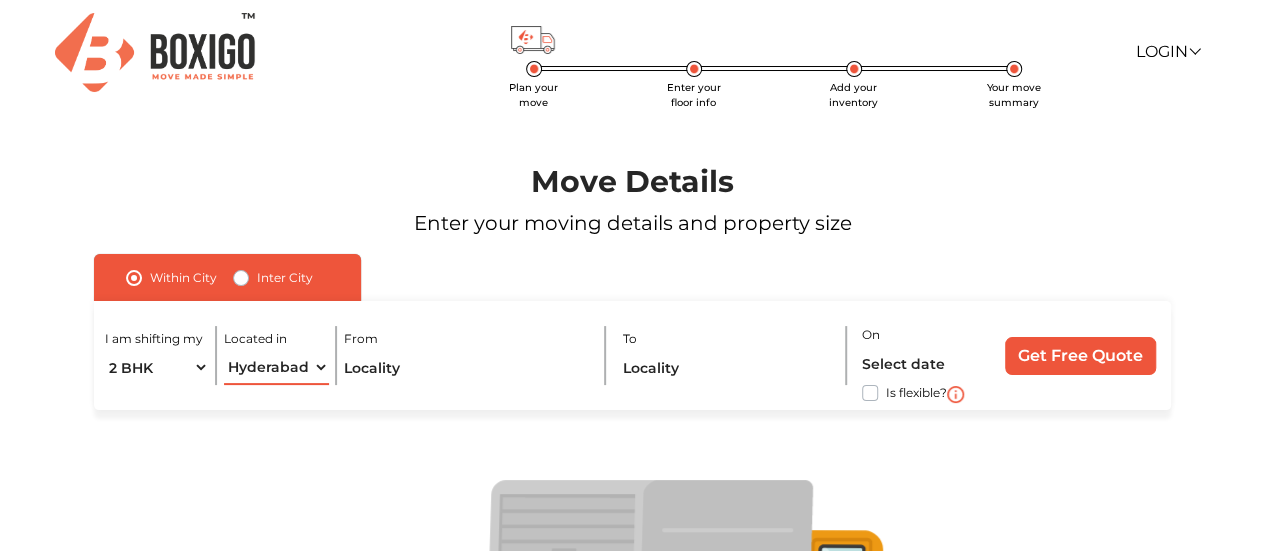 click on "Select City Bangalore Bengaluru Bhopal Bhubaneswar Chennai Coimbatore Cuttack Delhi Gulbarga Gurugram Guwahati Hyderabad Indore Jaipur Kalyan & Dombivali Kochi Kolkata Lucknow Madurai Mangalore Mumbai Mysore Navi Mumbai Noida Patna Pune Raipur Secunderabad Siliguri Srirangam Thane Thiruvananthapuram Vijayawada Visakhapatnam Warangal" at bounding box center [276, 367] 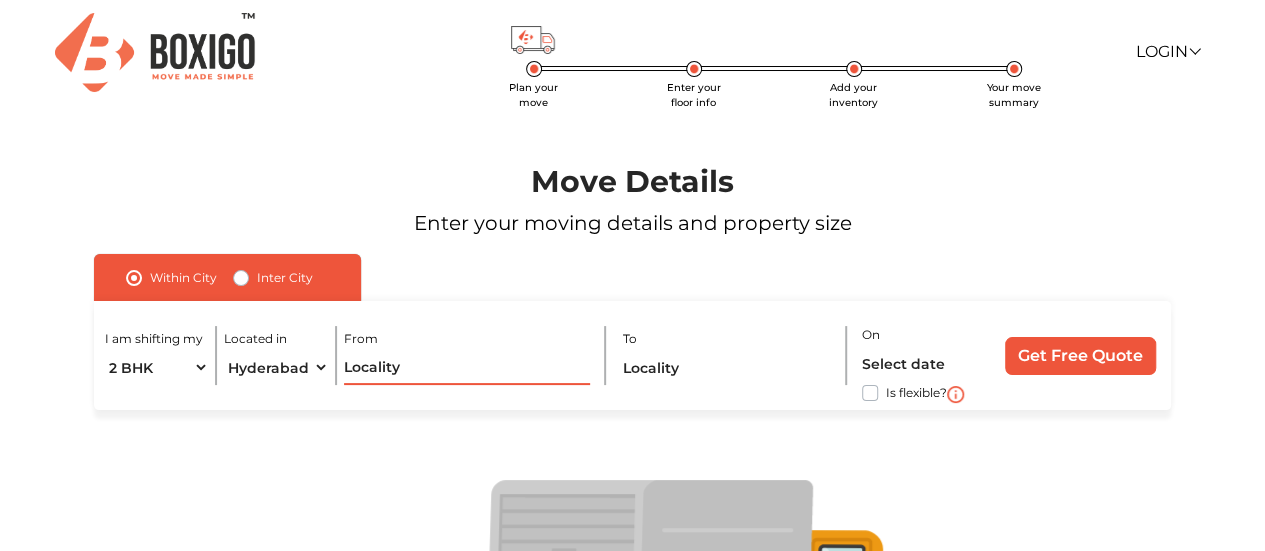 click at bounding box center (467, 367) 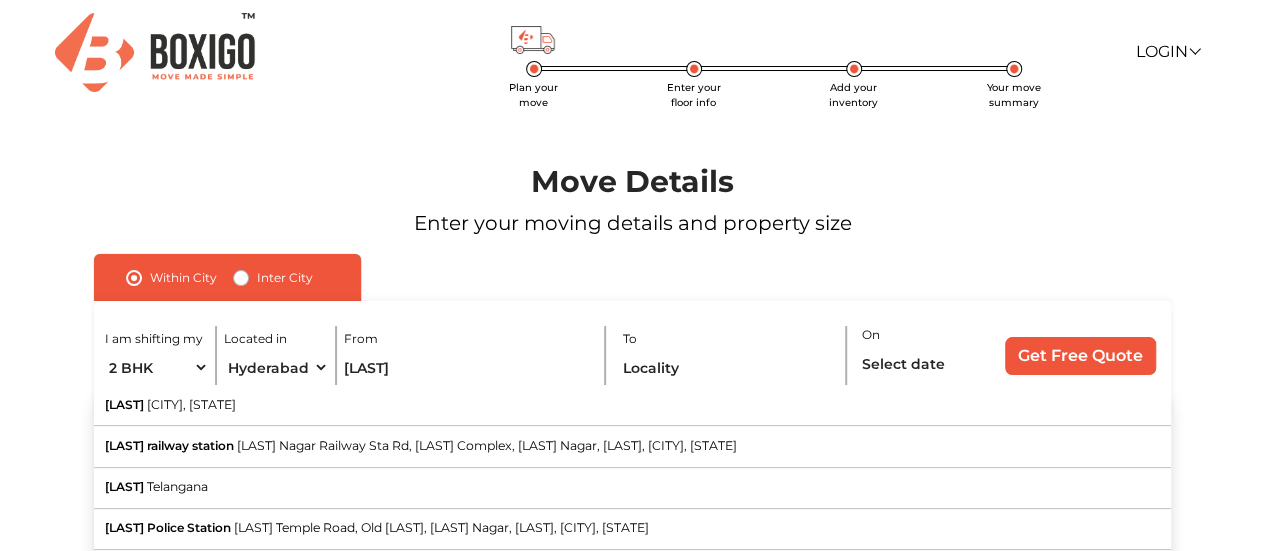 click on "[CITY], [STATE]" at bounding box center [191, 404] 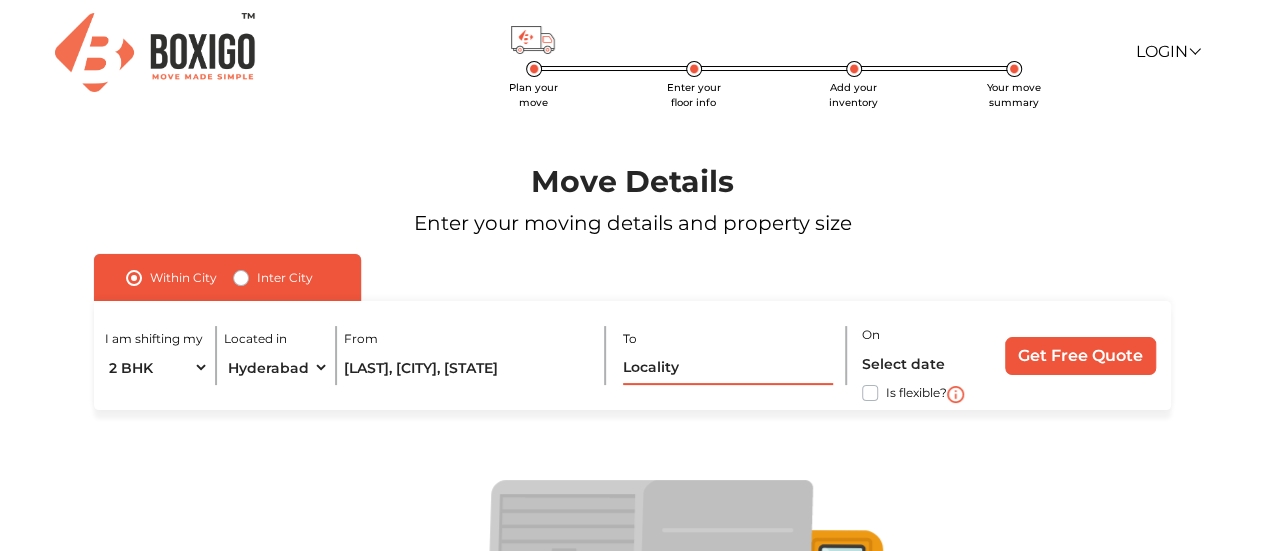 click at bounding box center [728, 367] 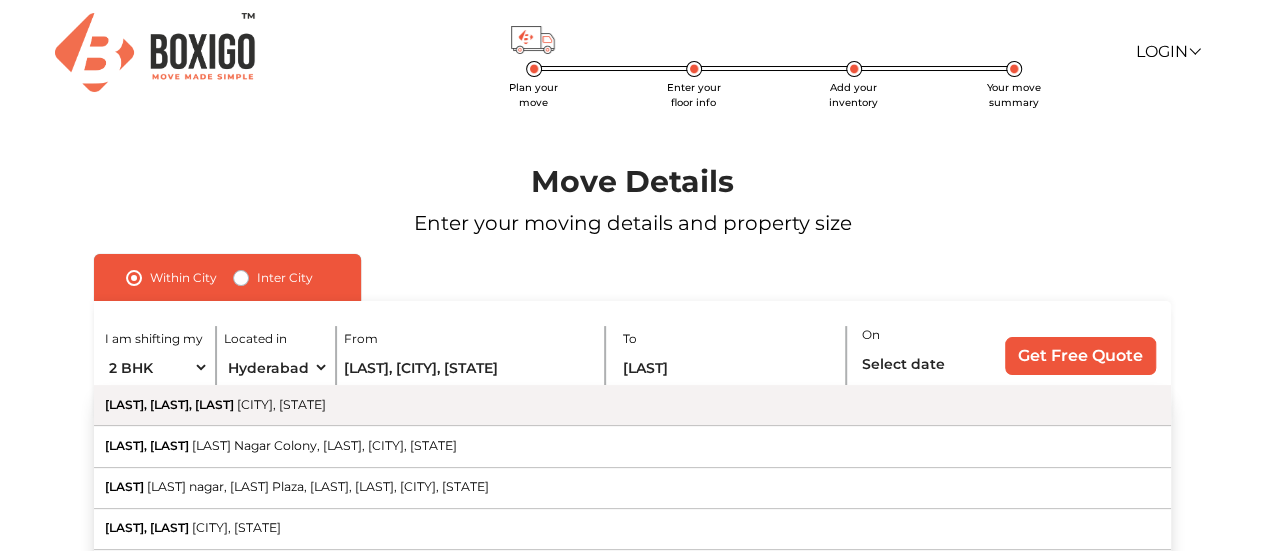 click on "[CITY], [STATE]" at bounding box center [281, 404] 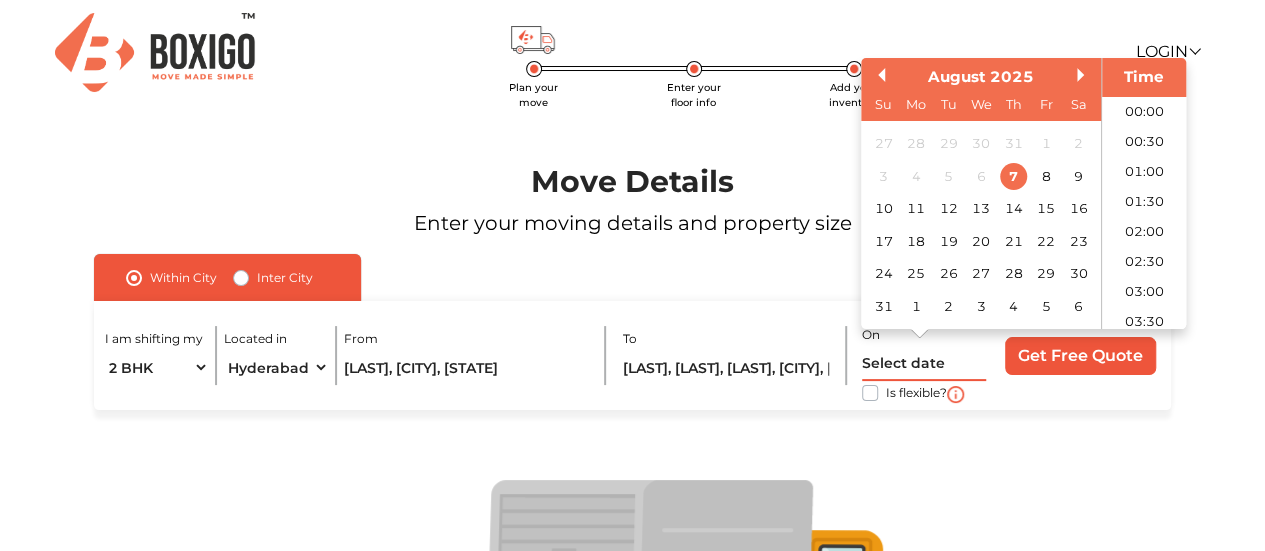 scroll, scrollTop: 1069, scrollLeft: 0, axis: vertical 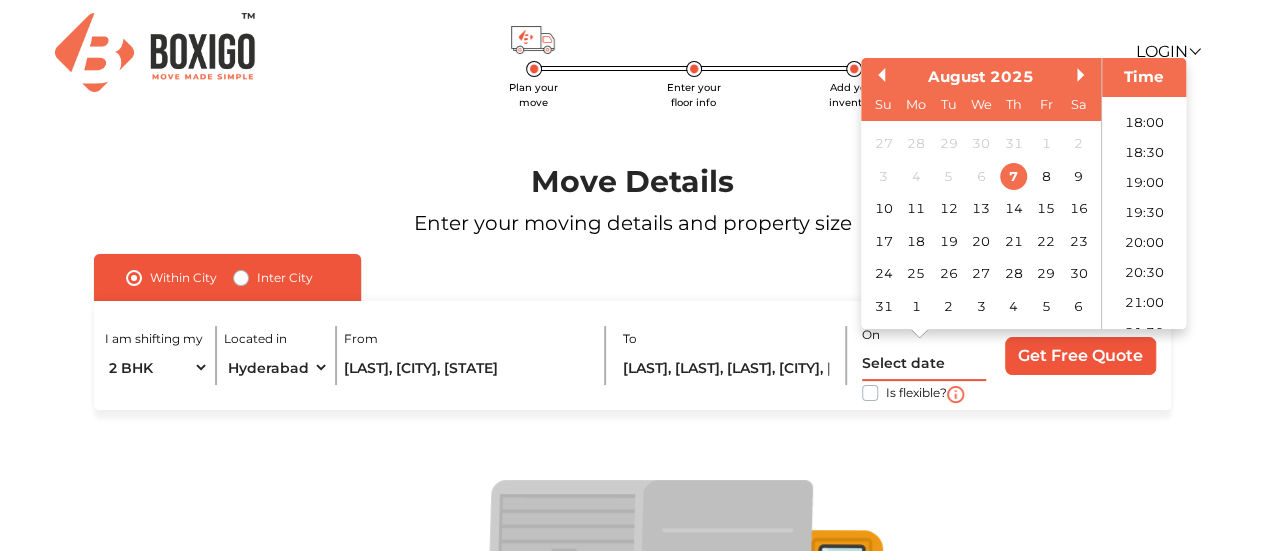 click at bounding box center (924, 363) 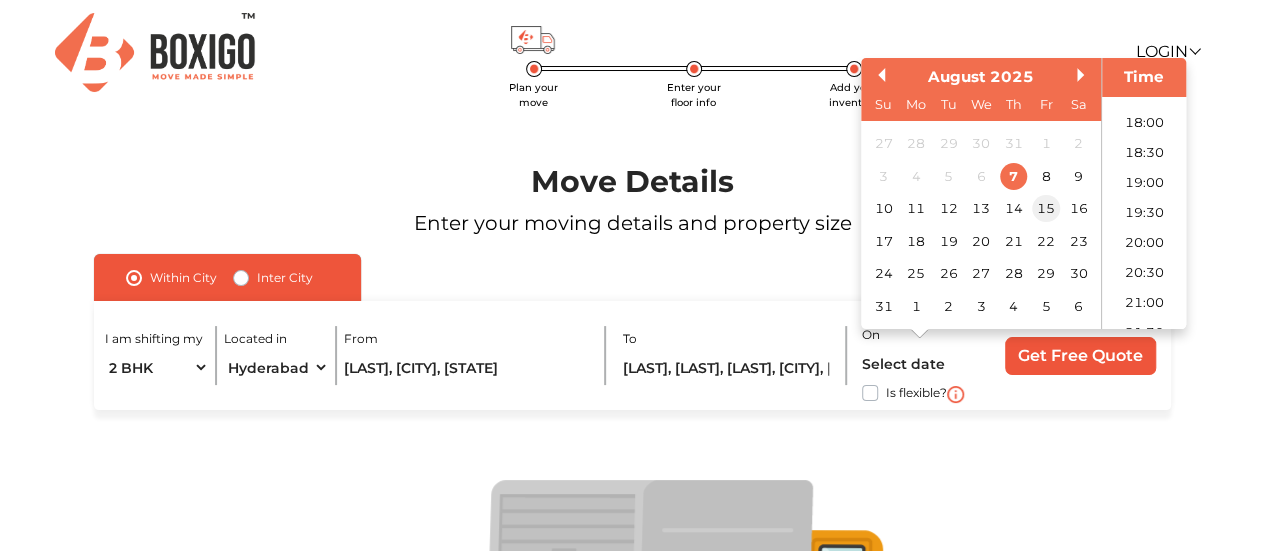 click on "15" at bounding box center [1045, 209] 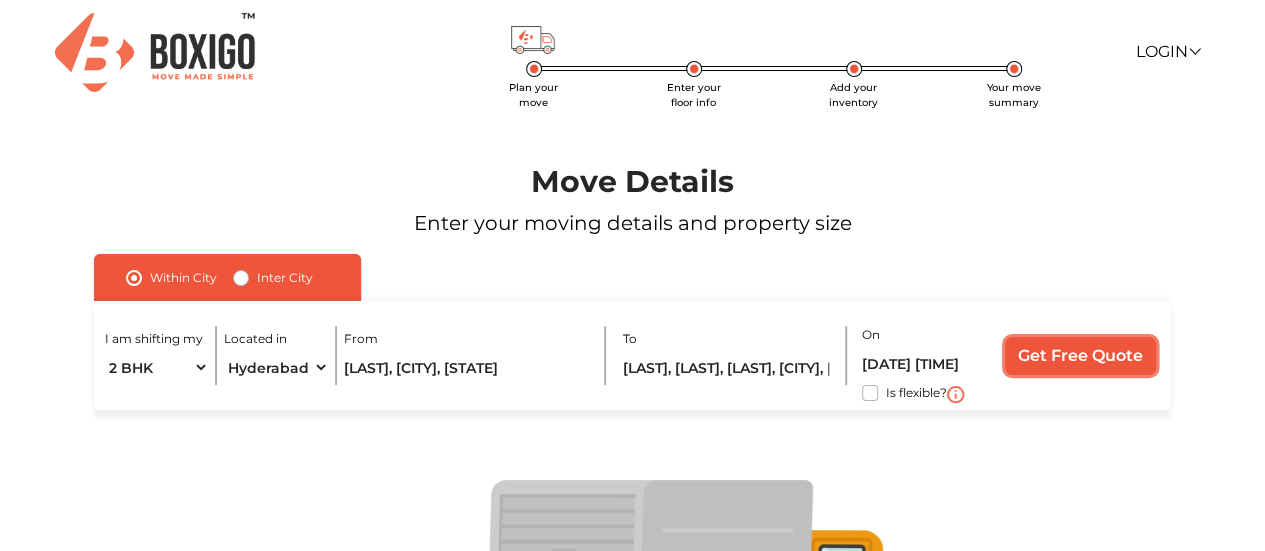 click on "Get Free Quote" at bounding box center [1080, 356] 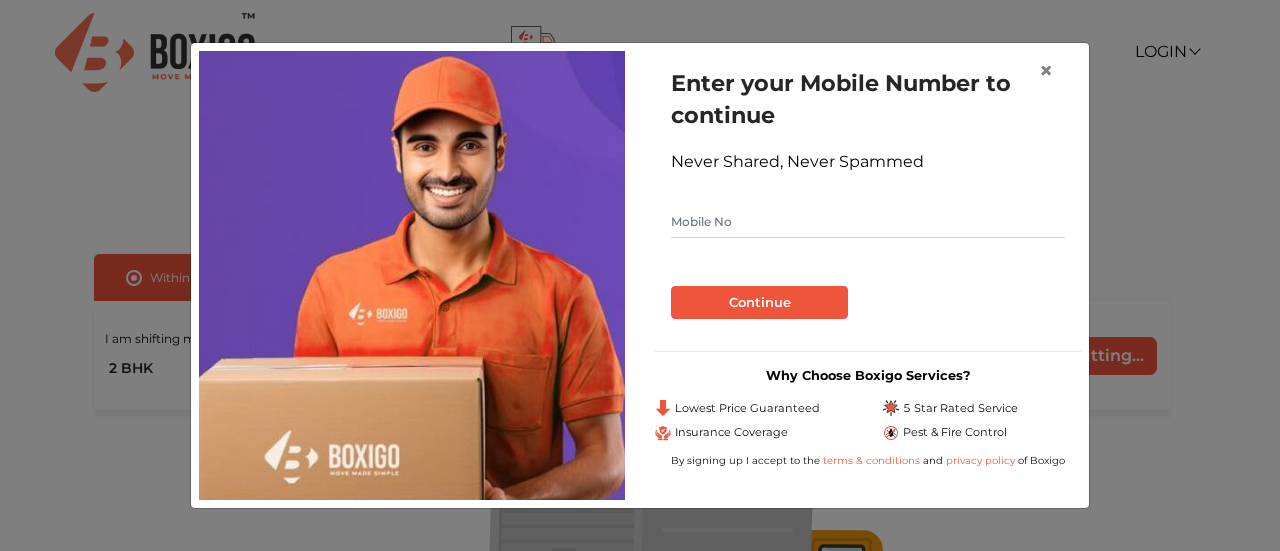 click at bounding box center (868, 222) 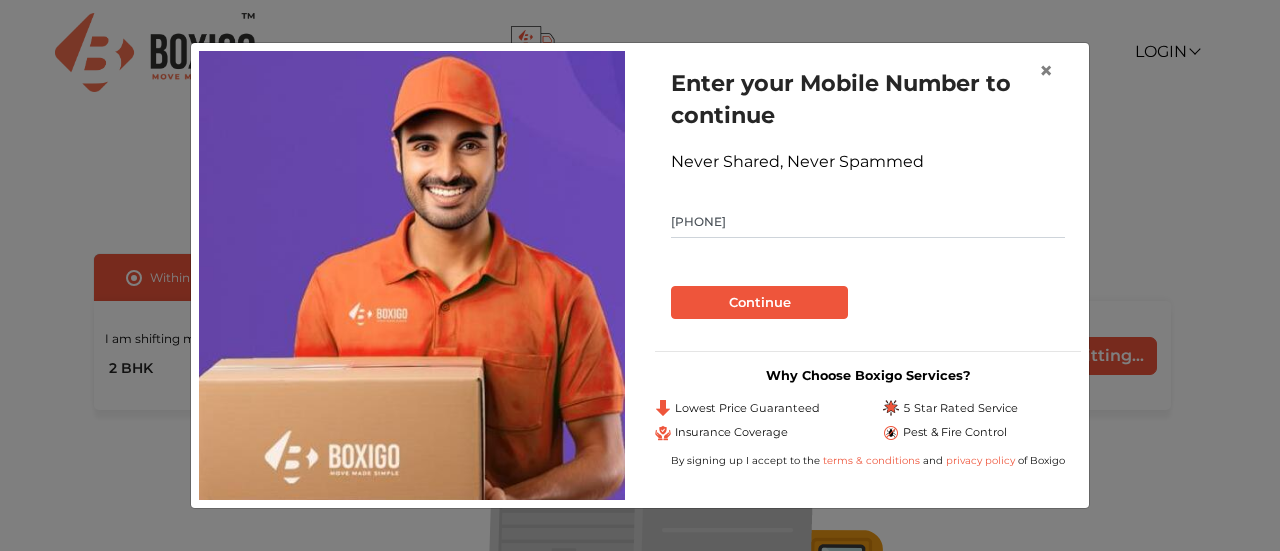 type on "8142456436" 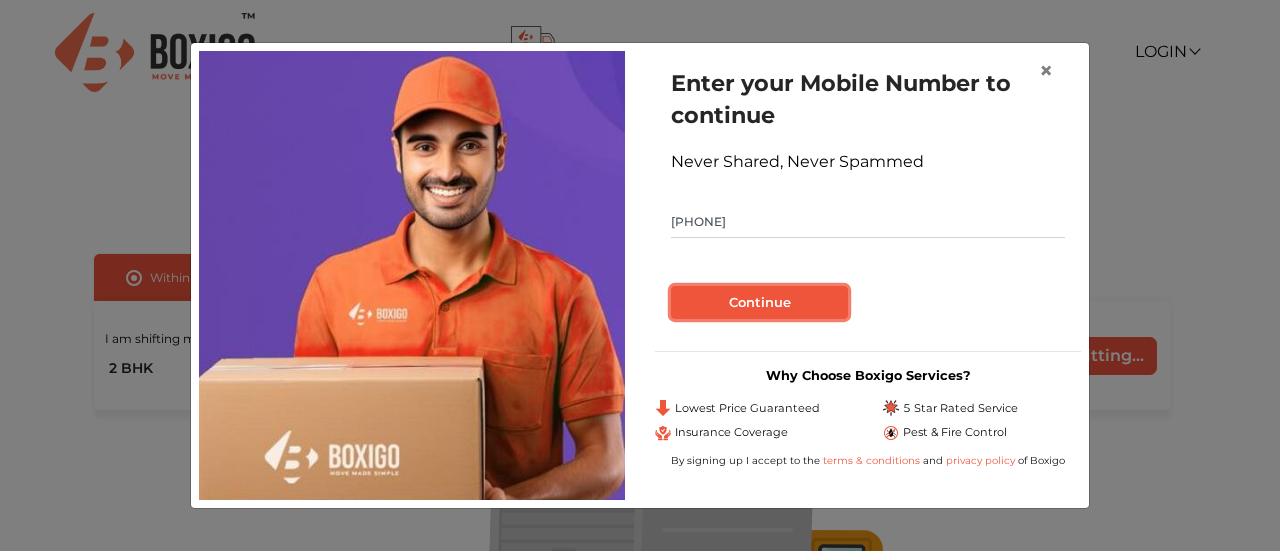 click on "Continue" at bounding box center [759, 303] 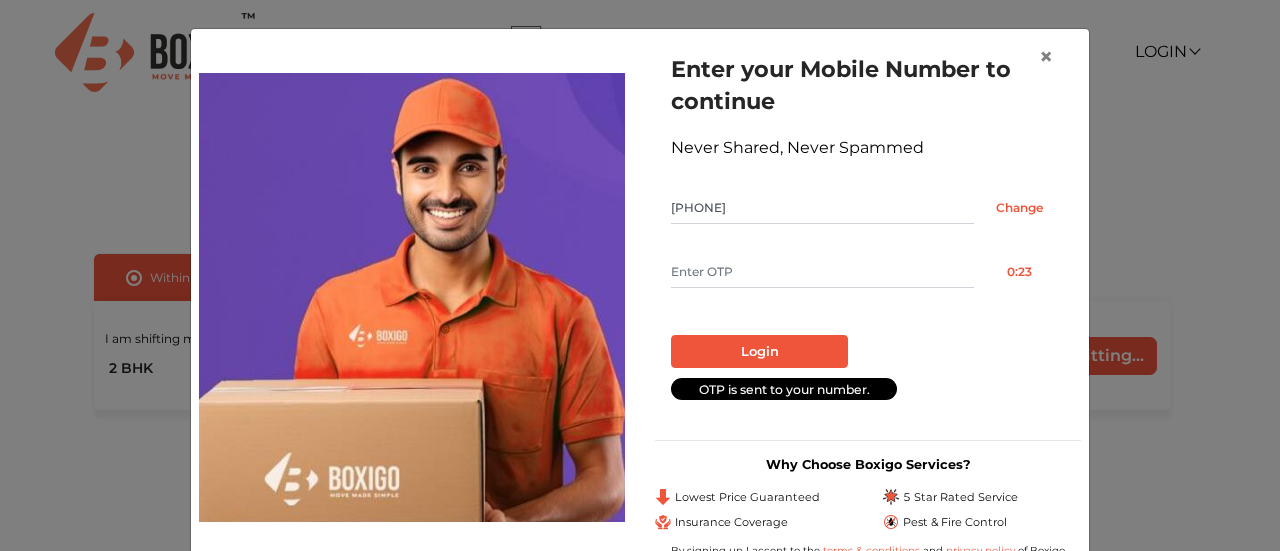 click on "Enter your Mobile Number to continue Never Shared, Never Spammed 8142456436 Change 0:23 Login   OTP is sent to your number." at bounding box center [868, 226] 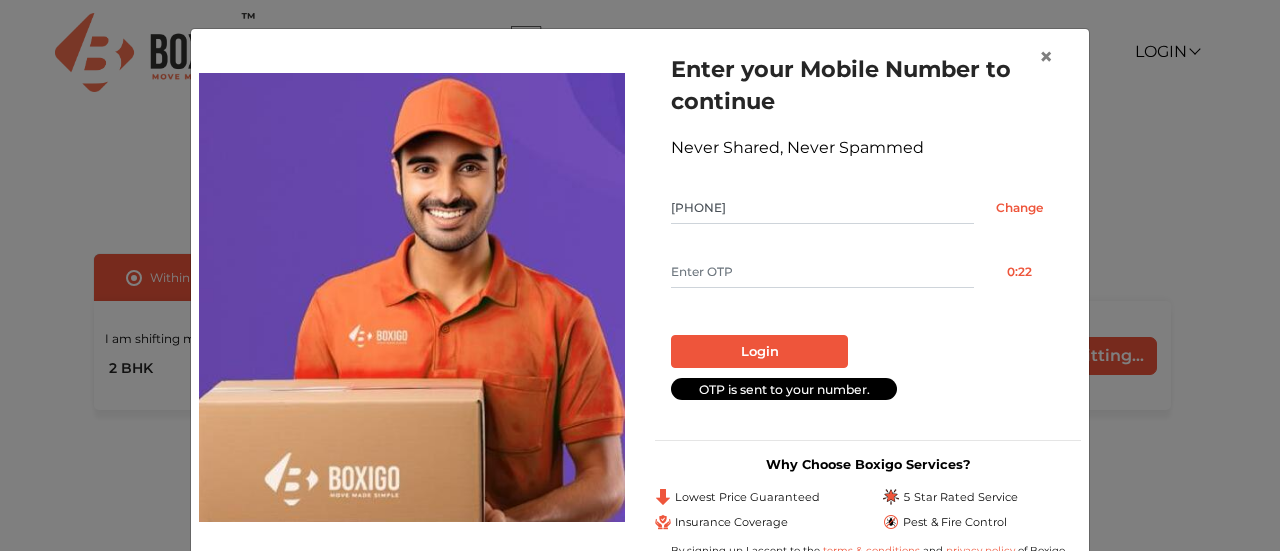 click at bounding box center (822, 272) 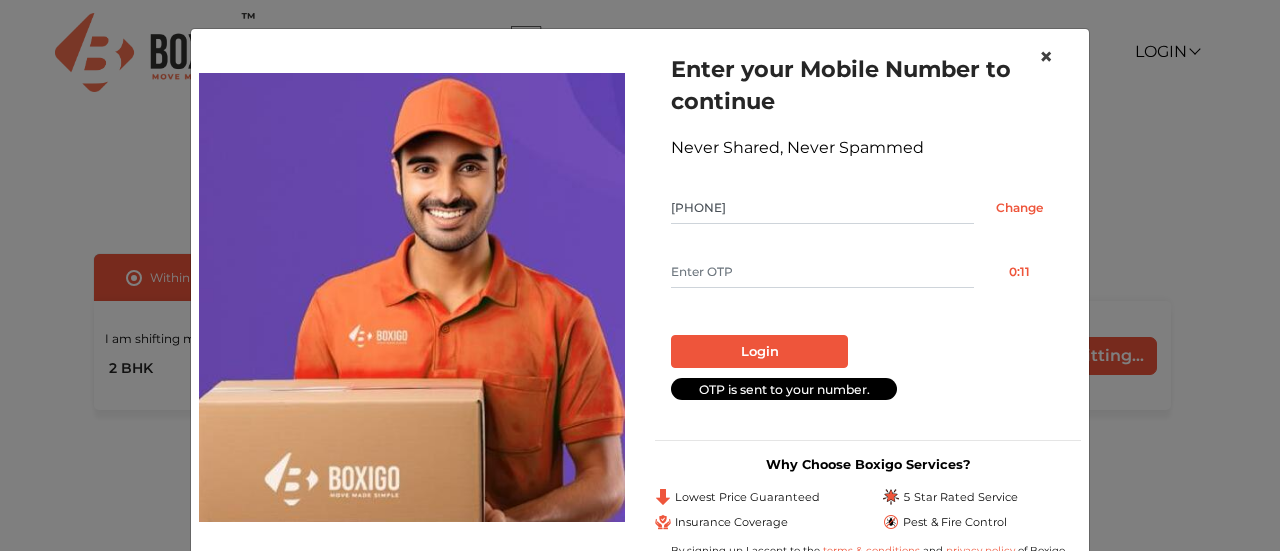 click on "×" at bounding box center [1046, 56] 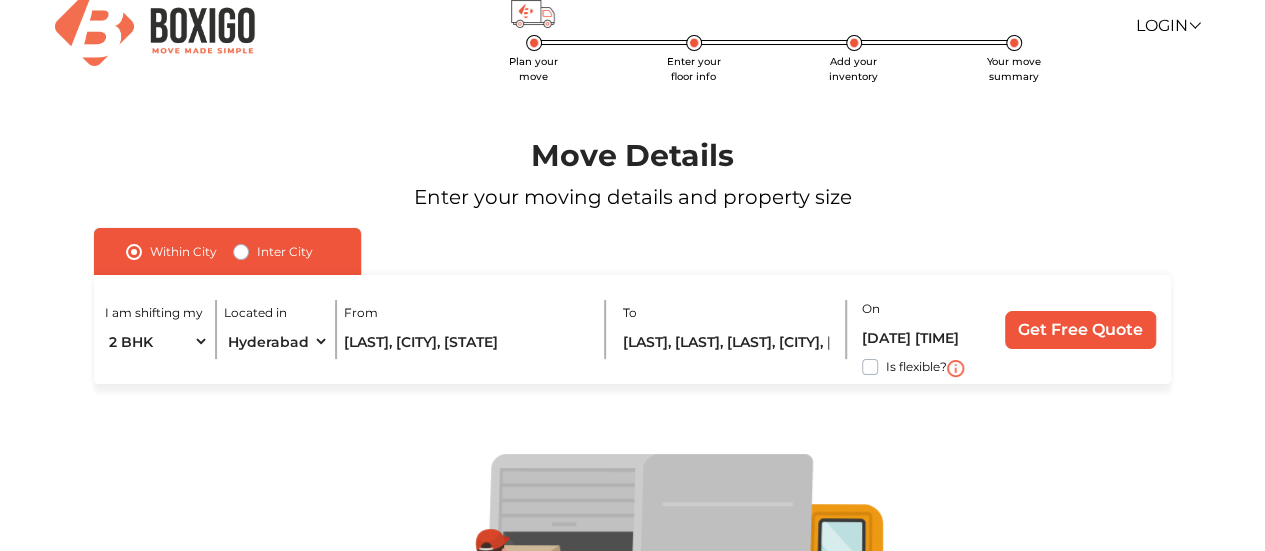 scroll, scrollTop: 0, scrollLeft: 0, axis: both 